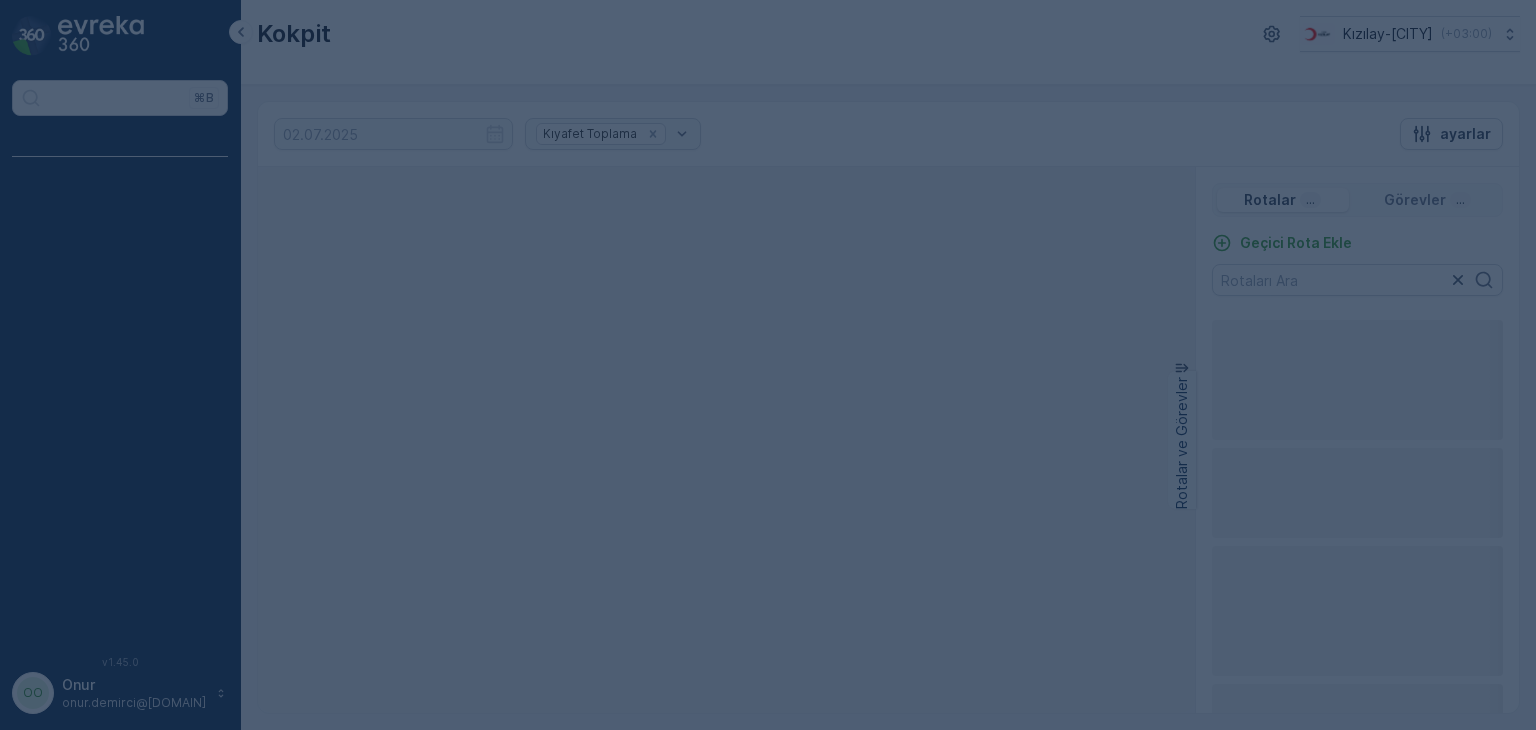 scroll, scrollTop: 0, scrollLeft: 0, axis: both 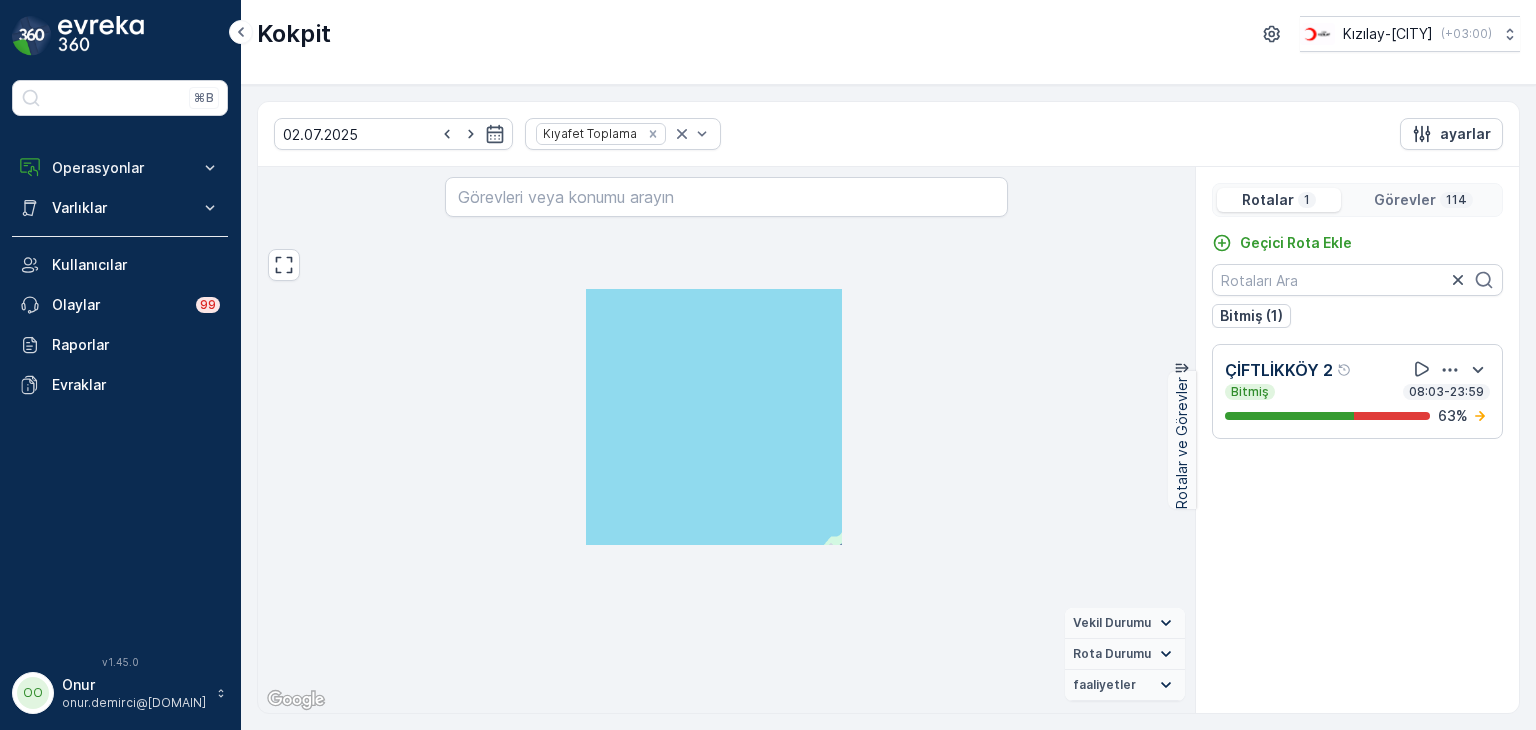 click on "Görevler" at bounding box center (1405, 200) 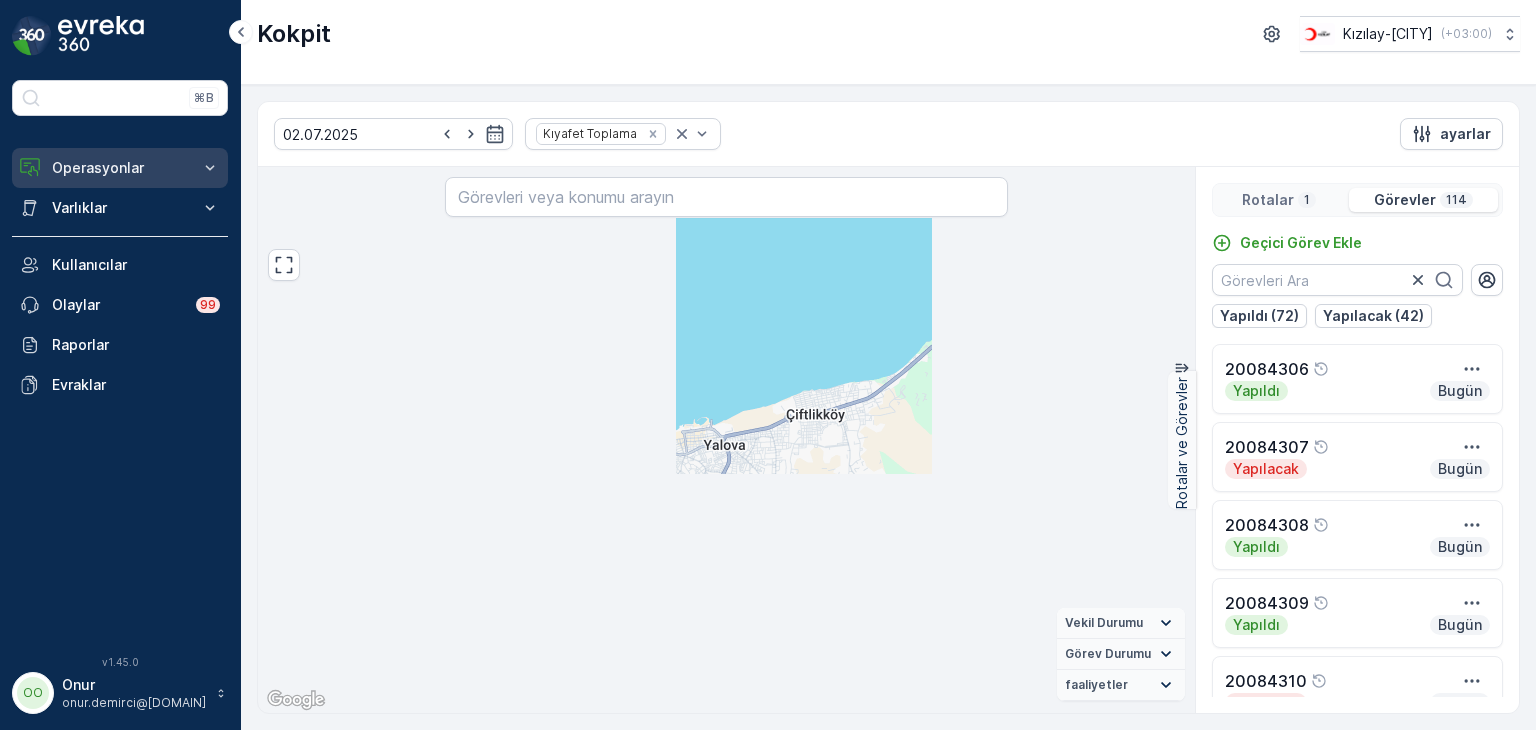 click on "Operasyonlar" at bounding box center (120, 168) 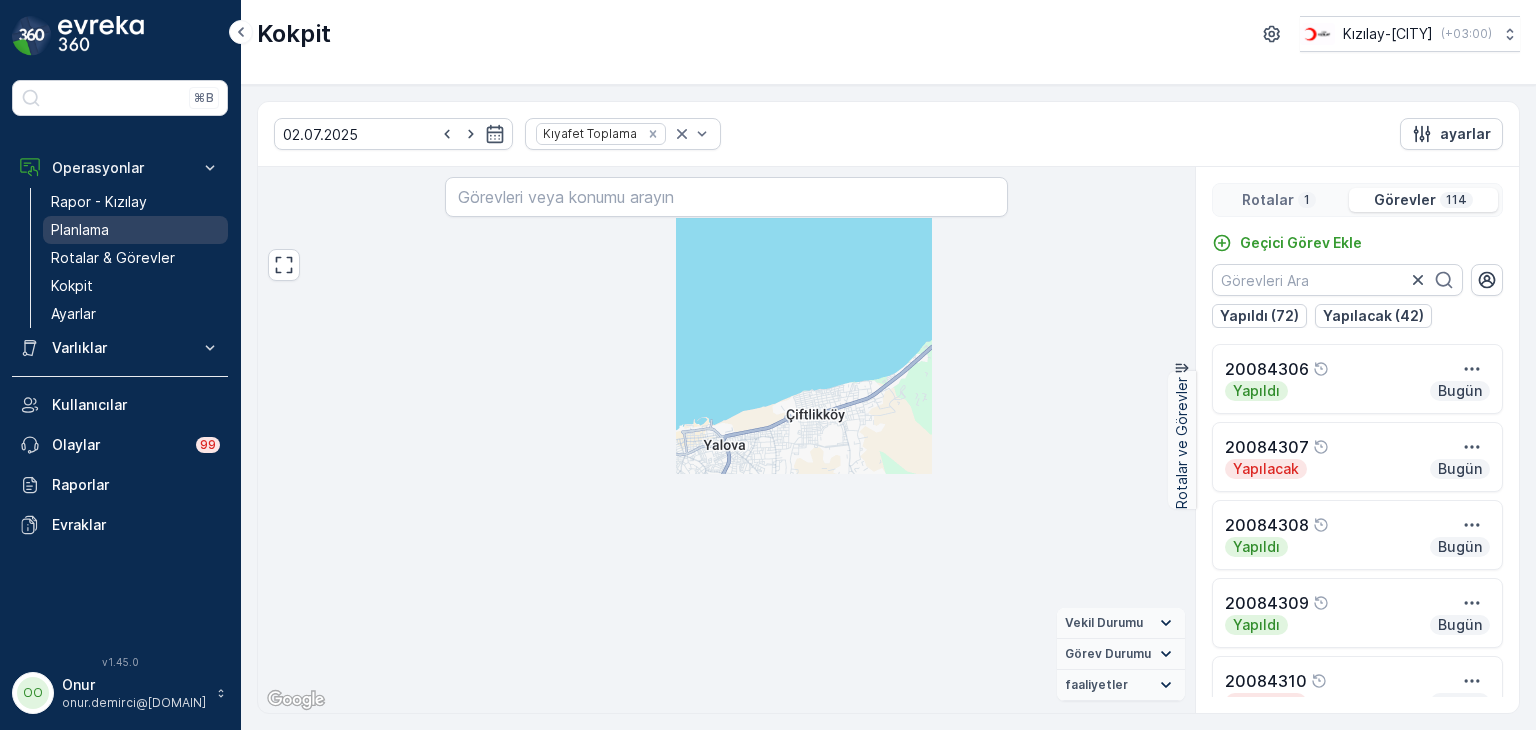 click on "Planlama" at bounding box center [80, 230] 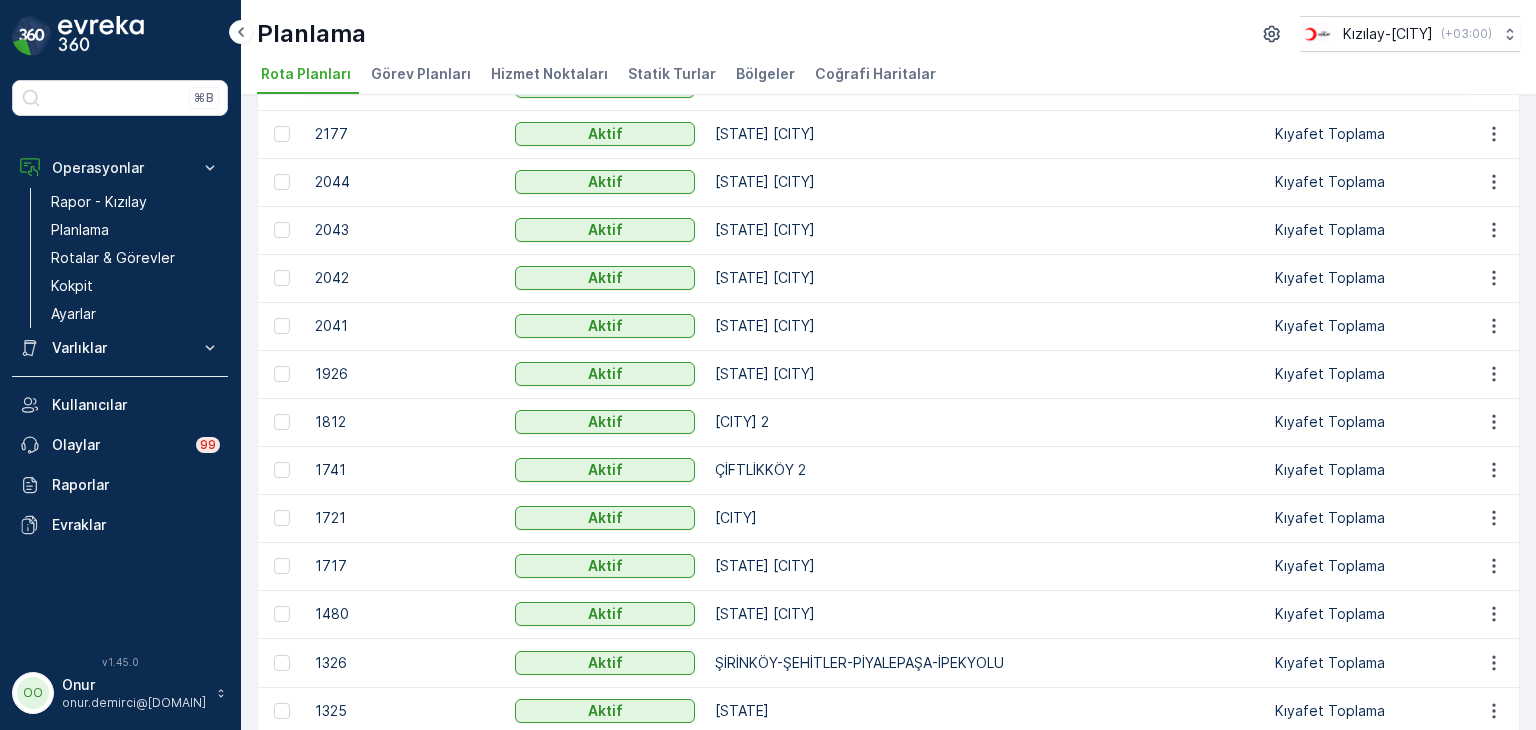 scroll, scrollTop: 200, scrollLeft: 0, axis: vertical 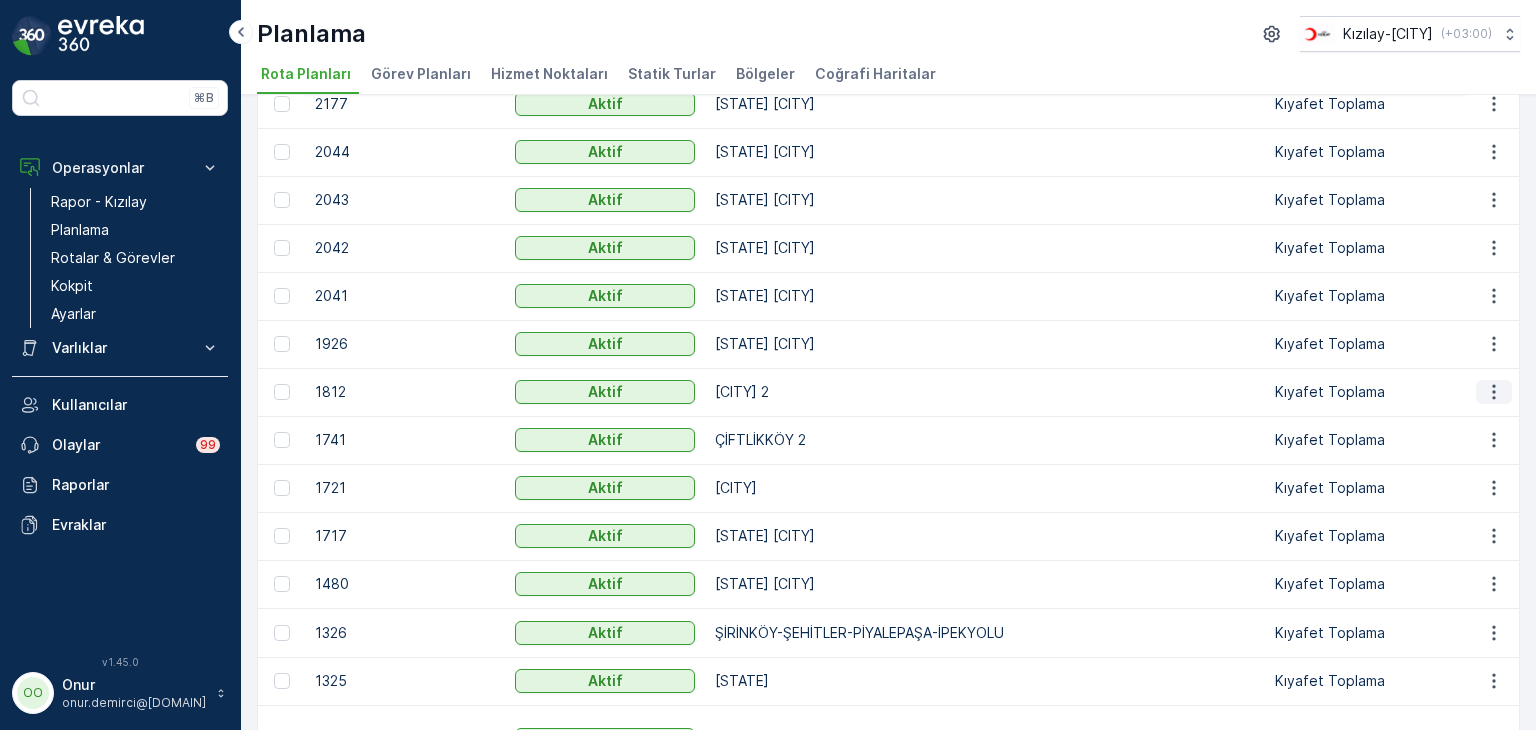 click at bounding box center (1494, 392) 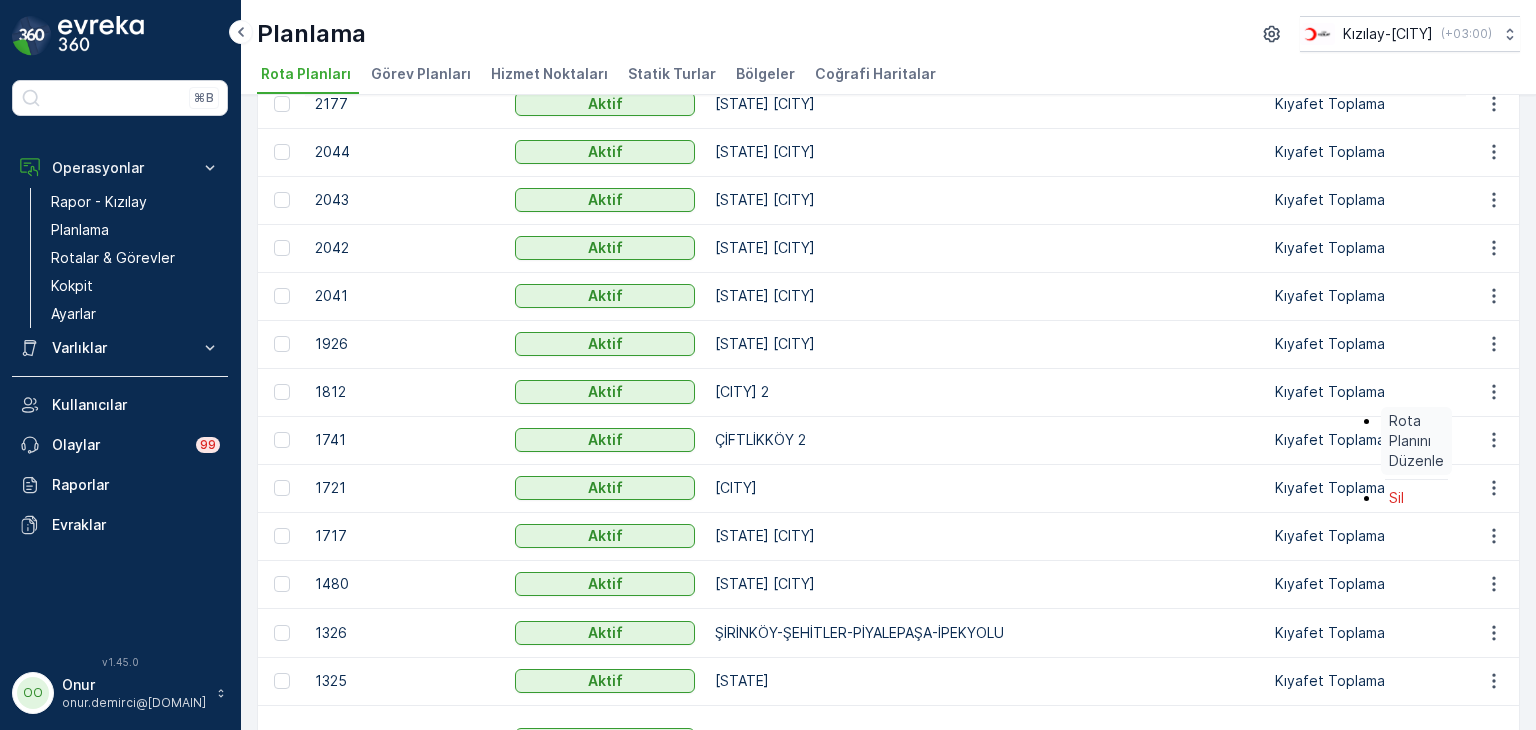 click on "Rota Planını Düzenle" at bounding box center [1416, 441] 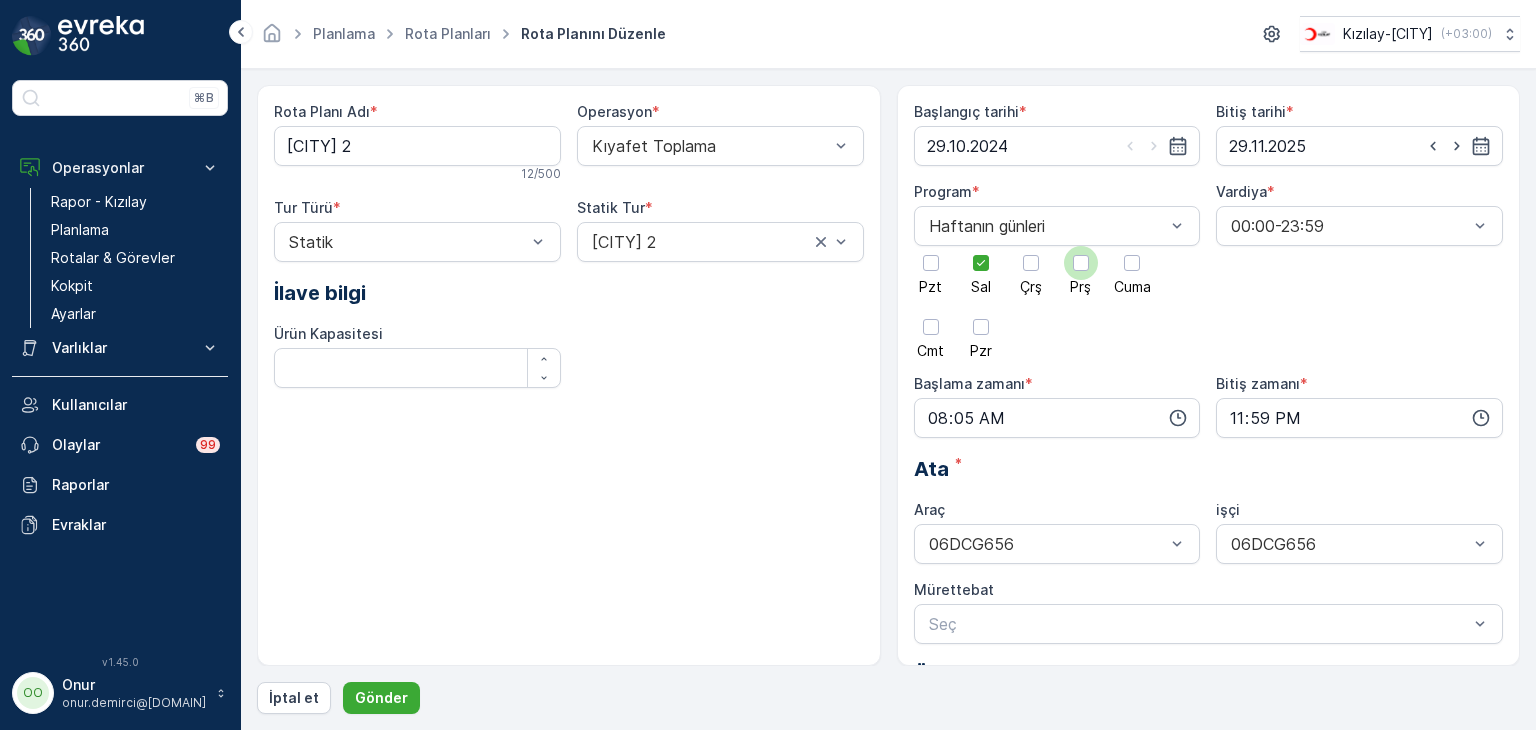 click at bounding box center (931, 263) 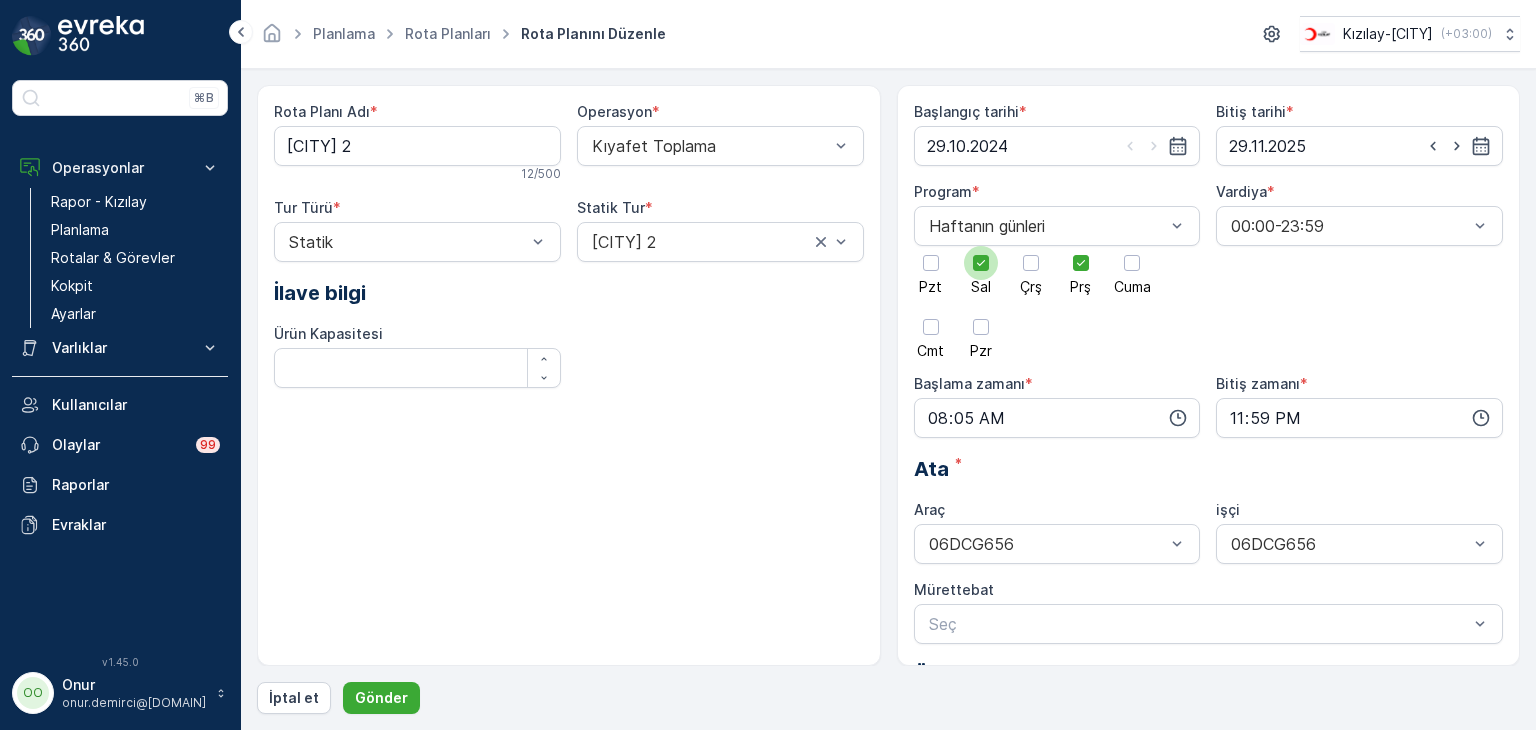 click at bounding box center [981, 263] 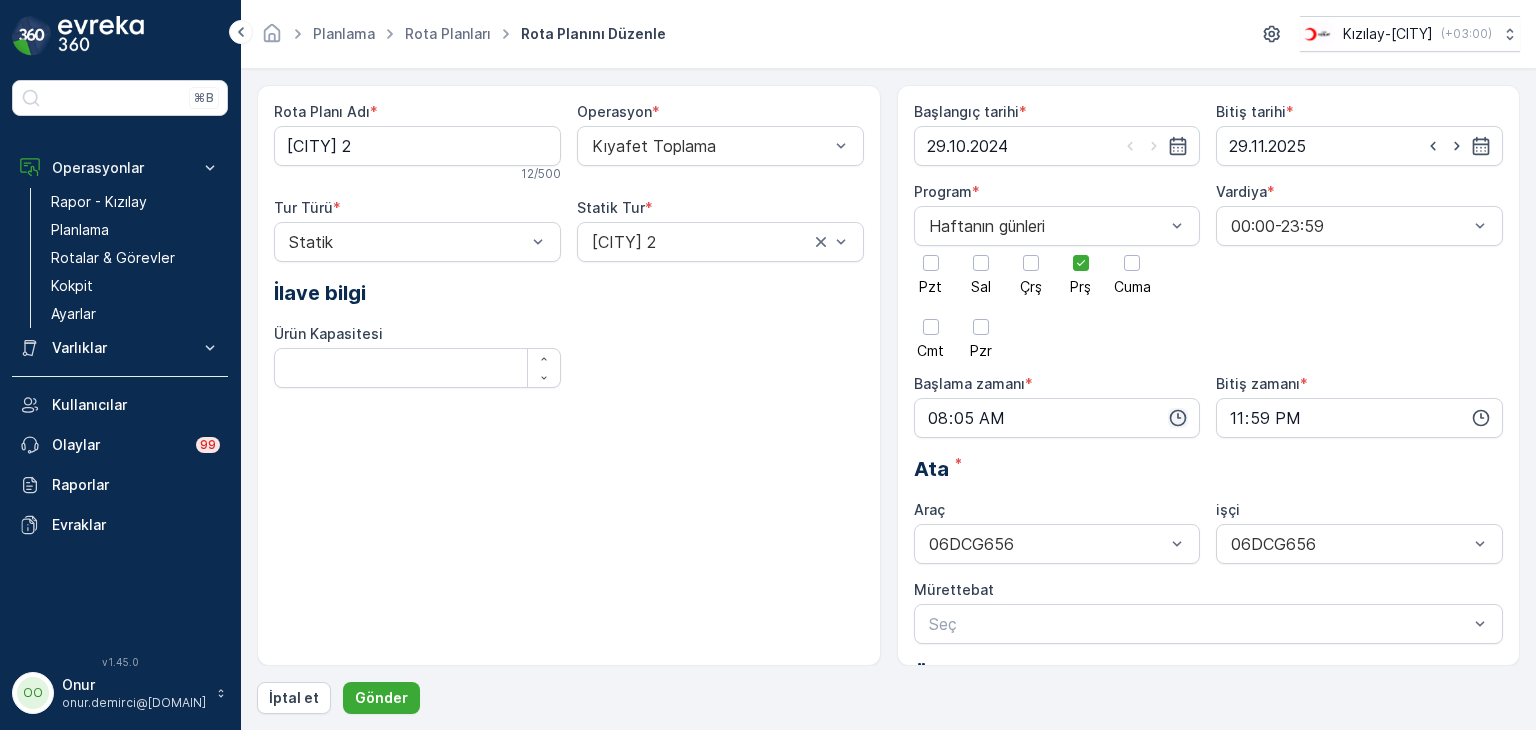 click at bounding box center (1178, 418) 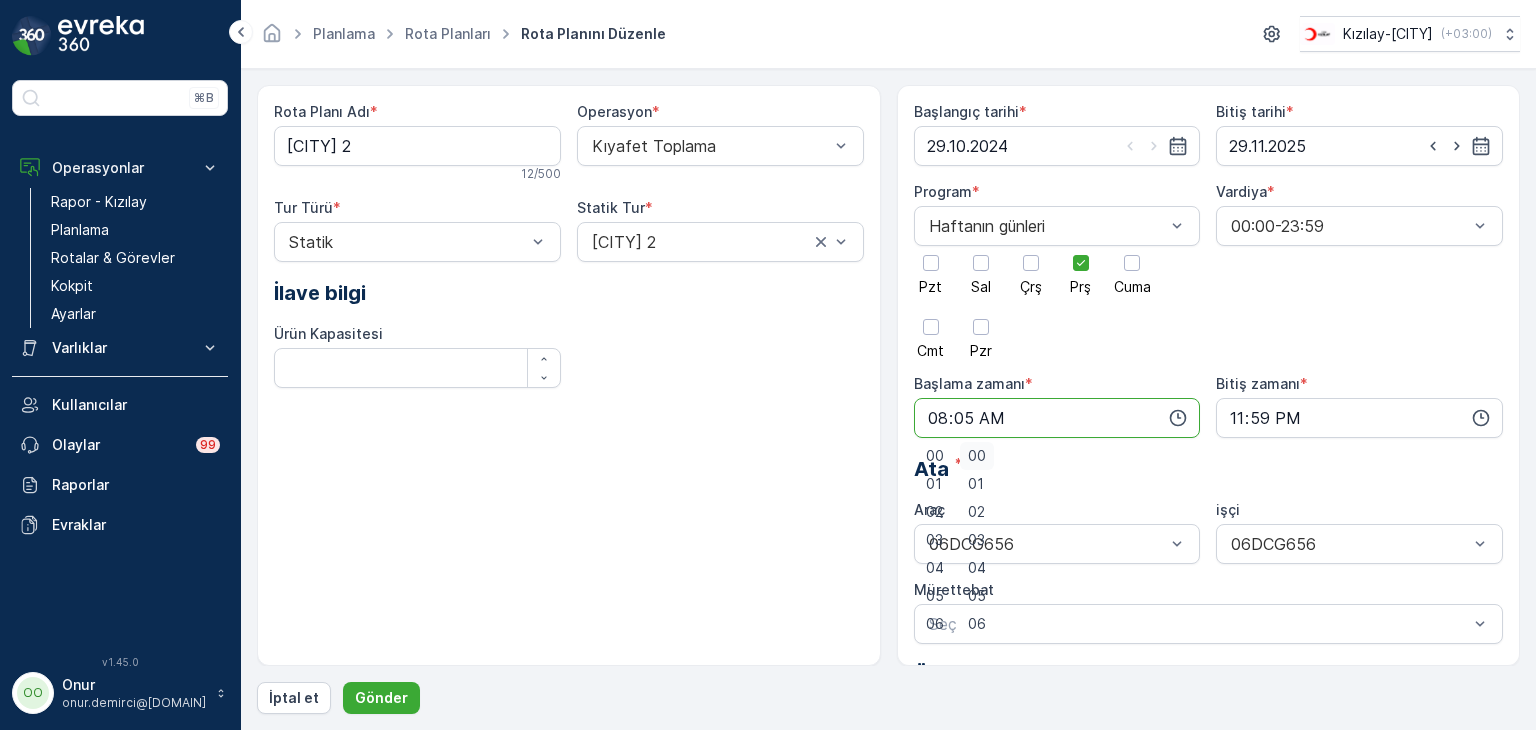 click on "00" at bounding box center [977, 456] 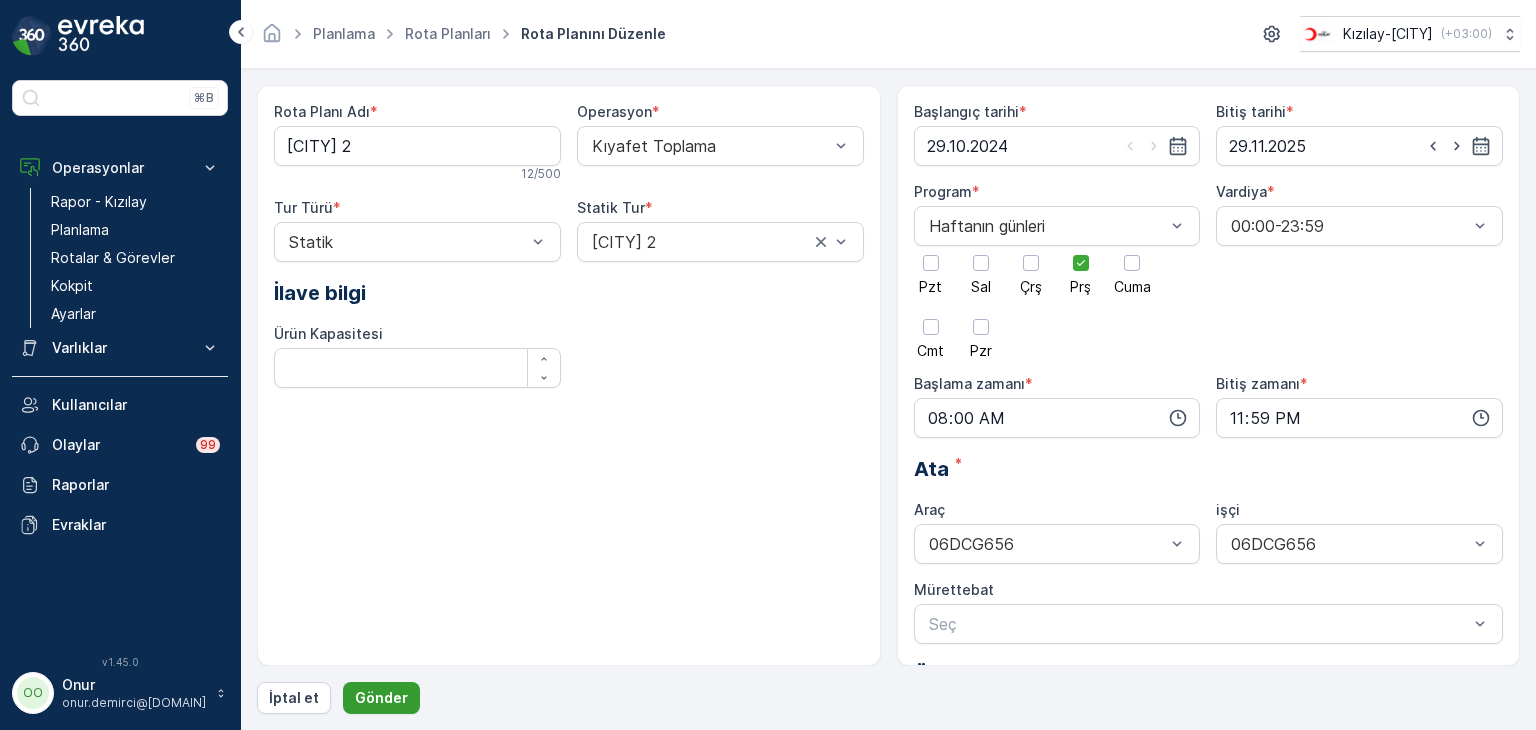 click on "Gönder" at bounding box center (381, 698) 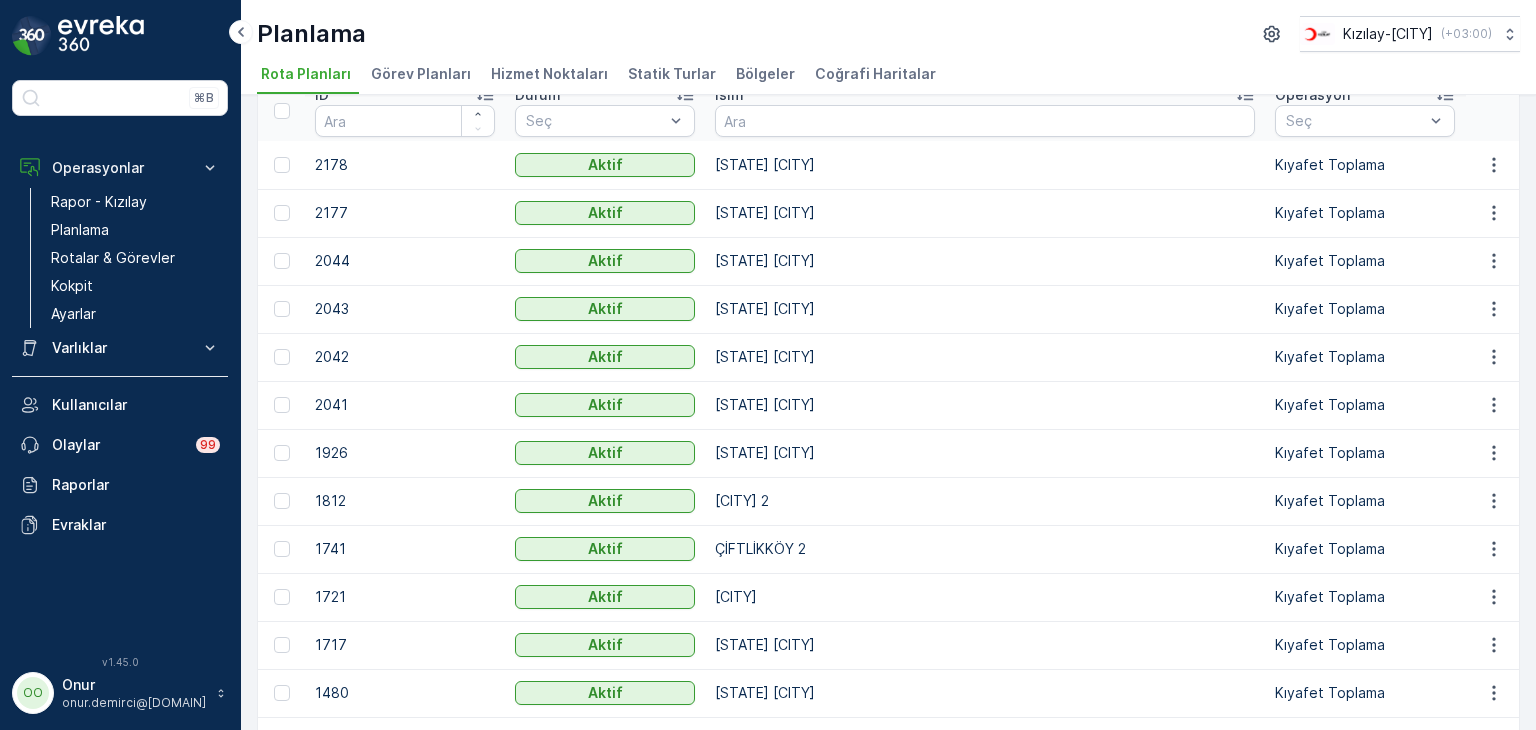 scroll, scrollTop: 200, scrollLeft: 0, axis: vertical 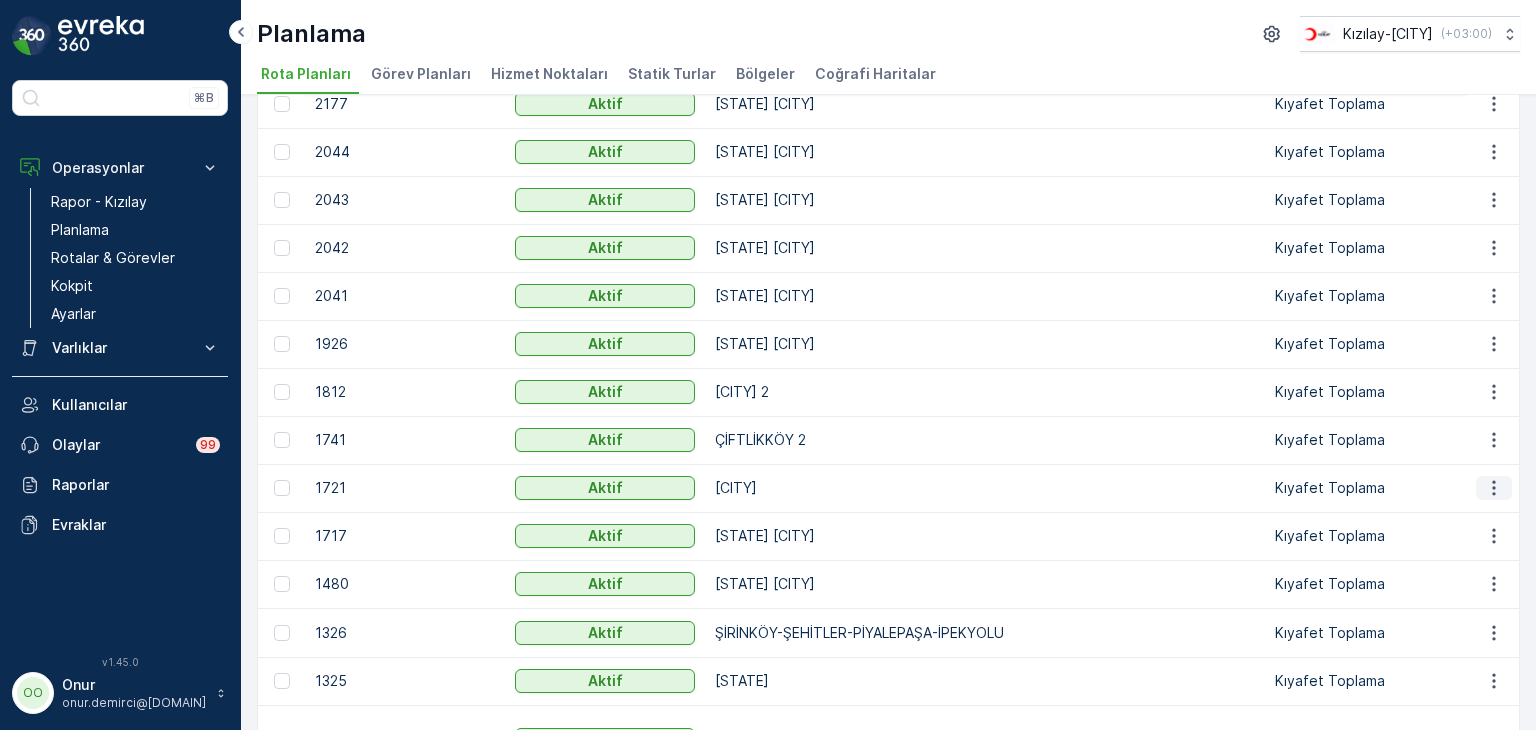 click at bounding box center [1494, 488] 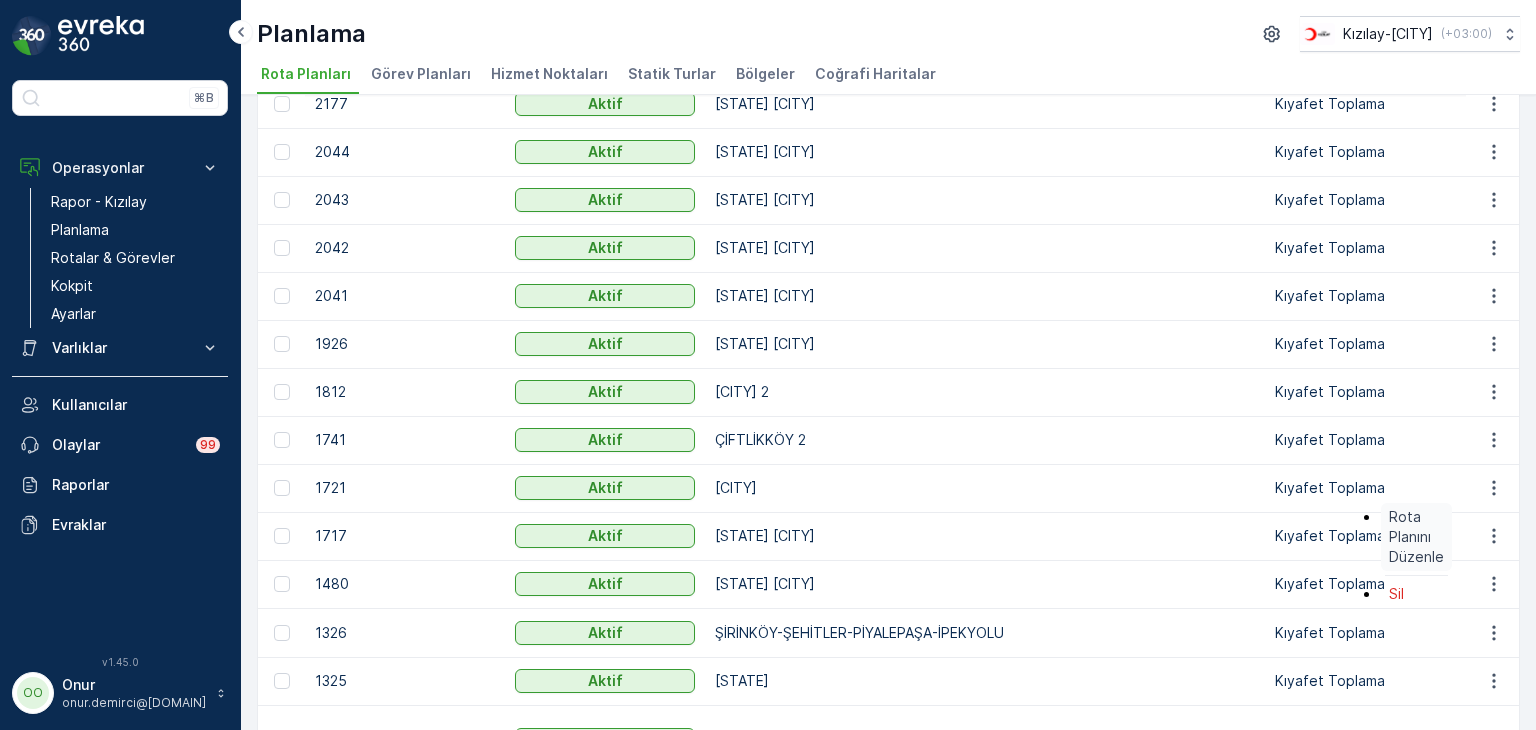 click on "Rota Planını Düzenle" at bounding box center [1416, 537] 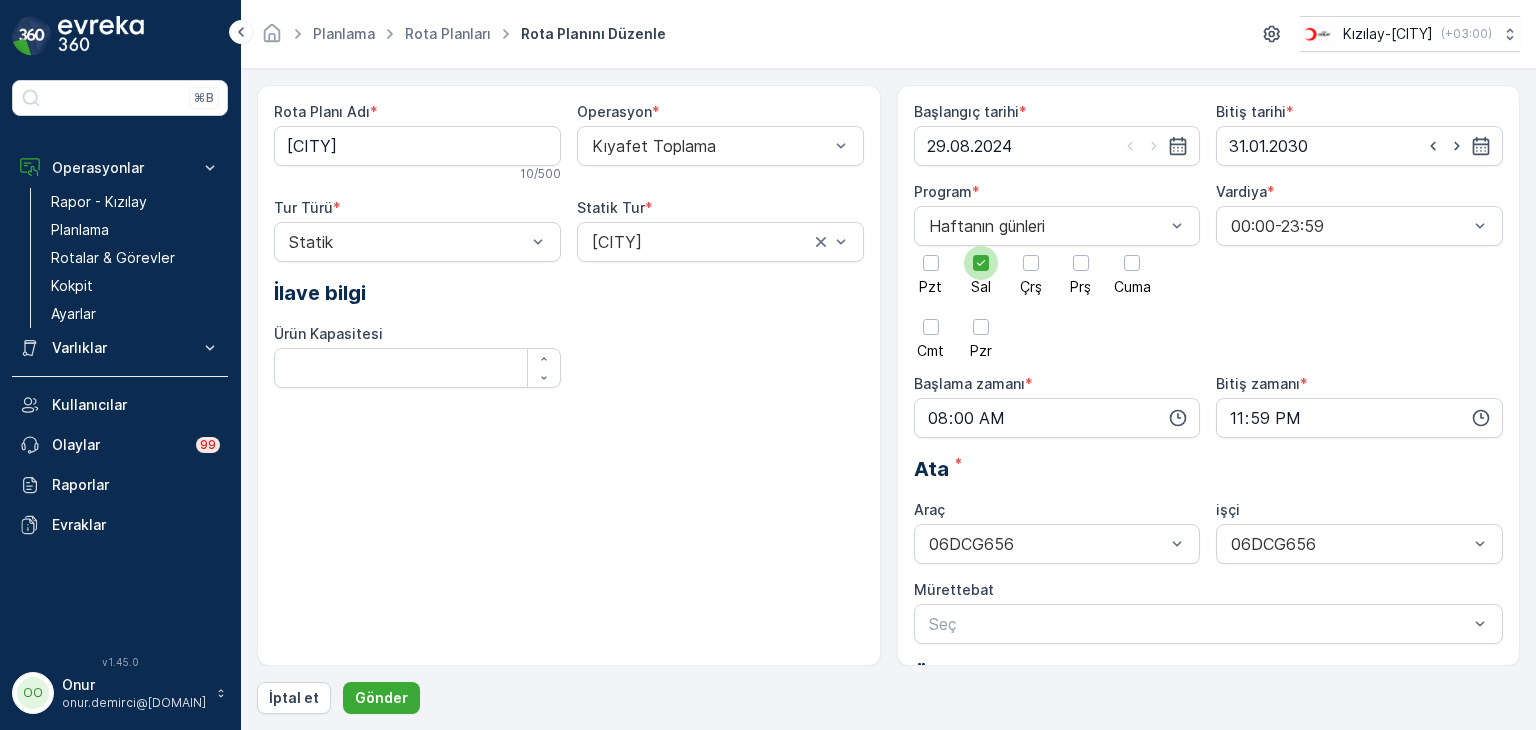 click at bounding box center (931, 263) 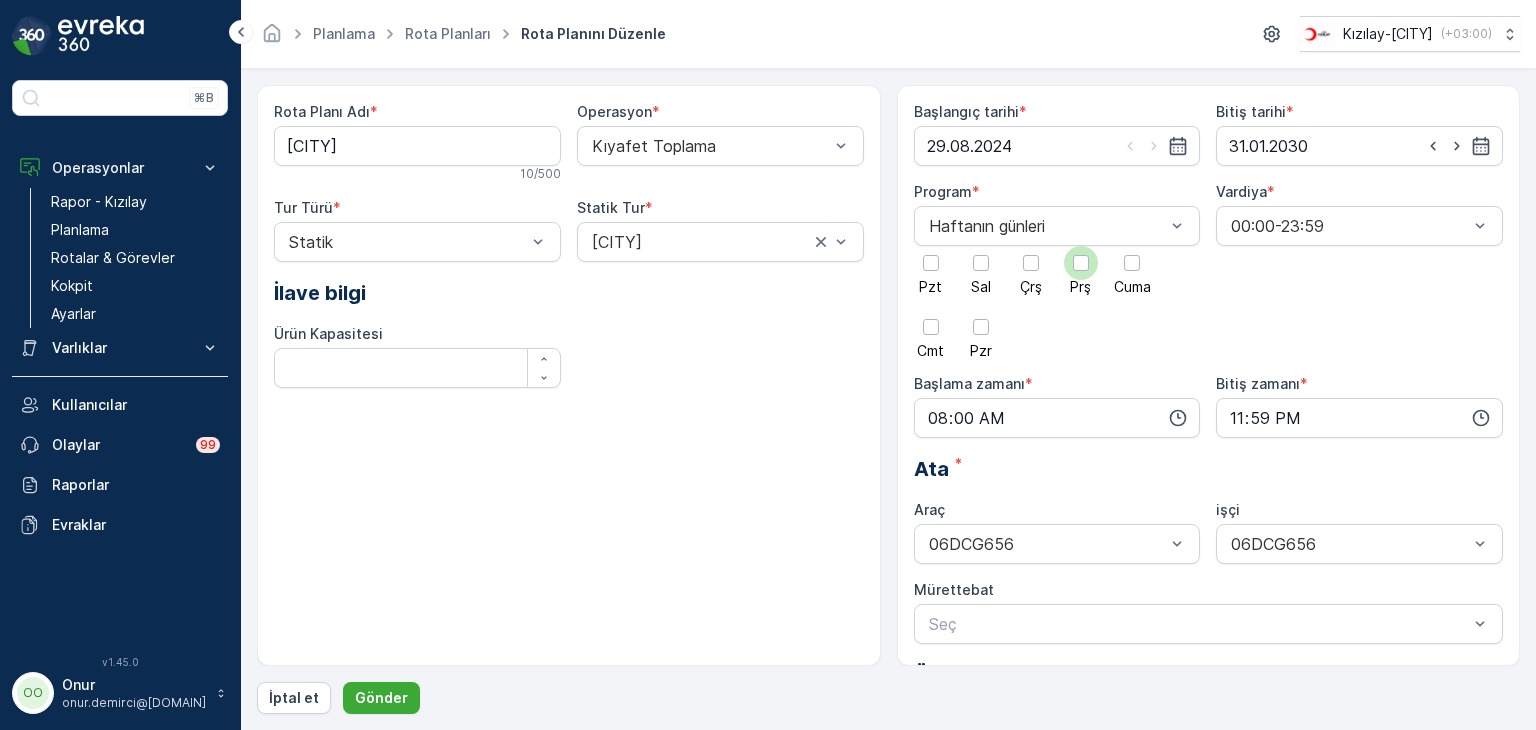 click at bounding box center [931, 263] 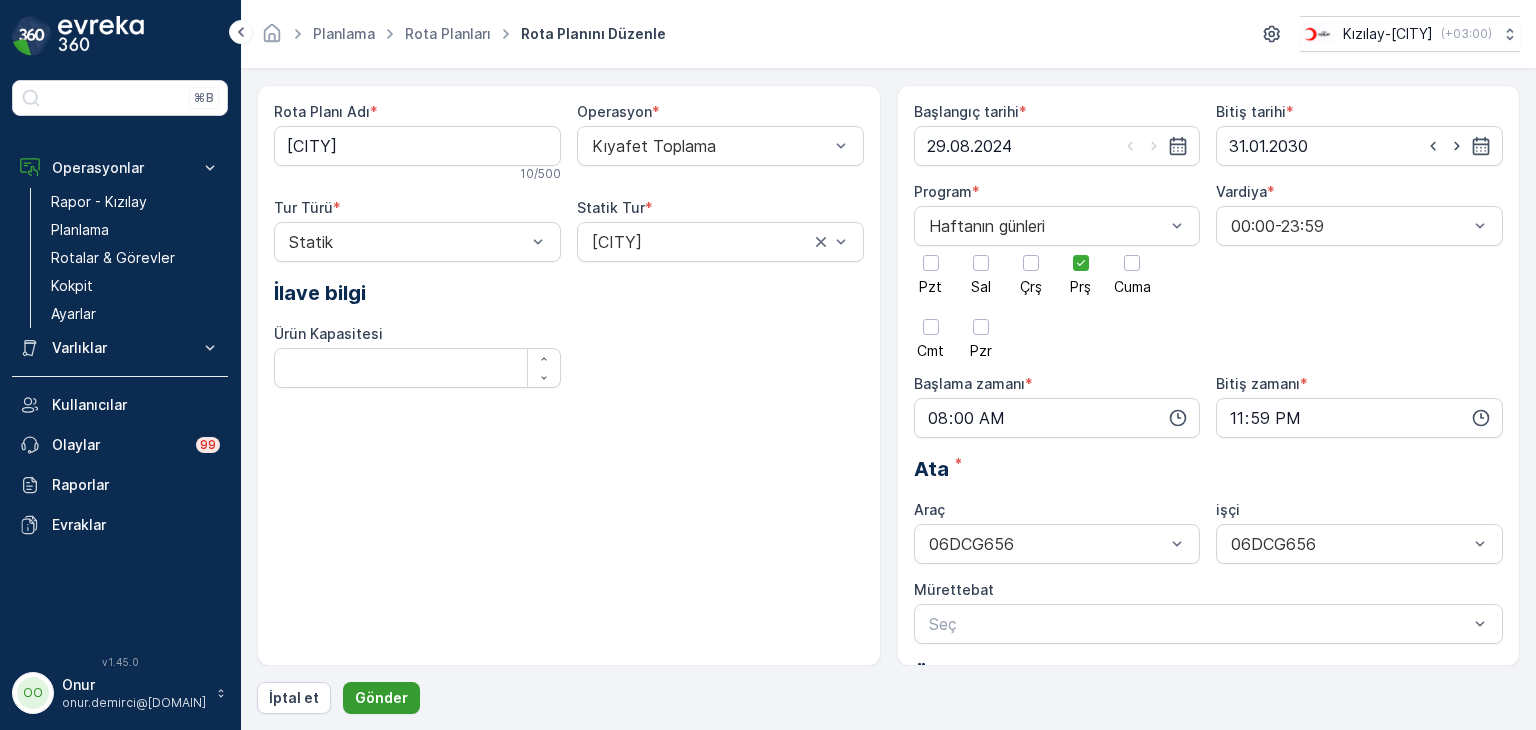 click on "Gönder" at bounding box center [381, 698] 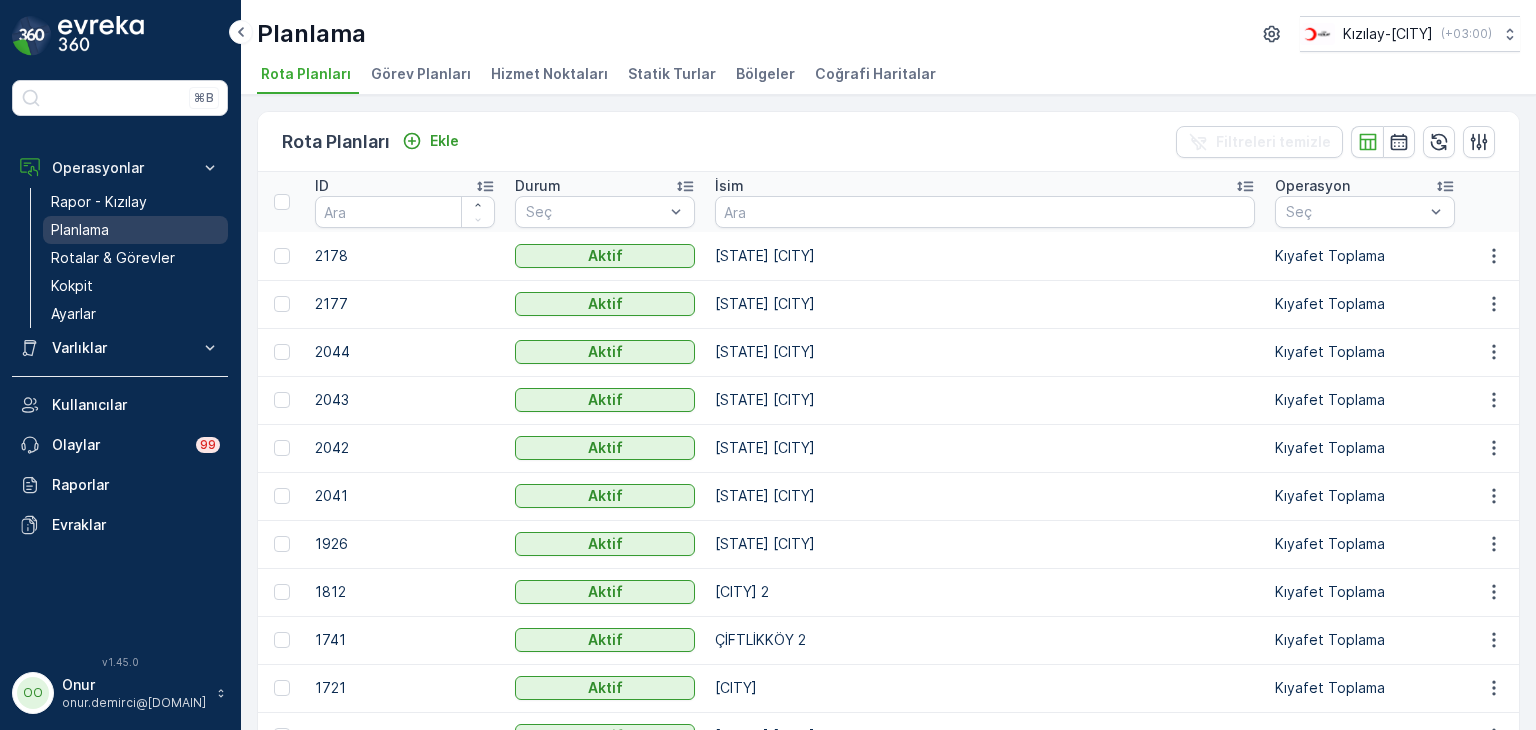 click on "Planlama" at bounding box center [80, 230] 